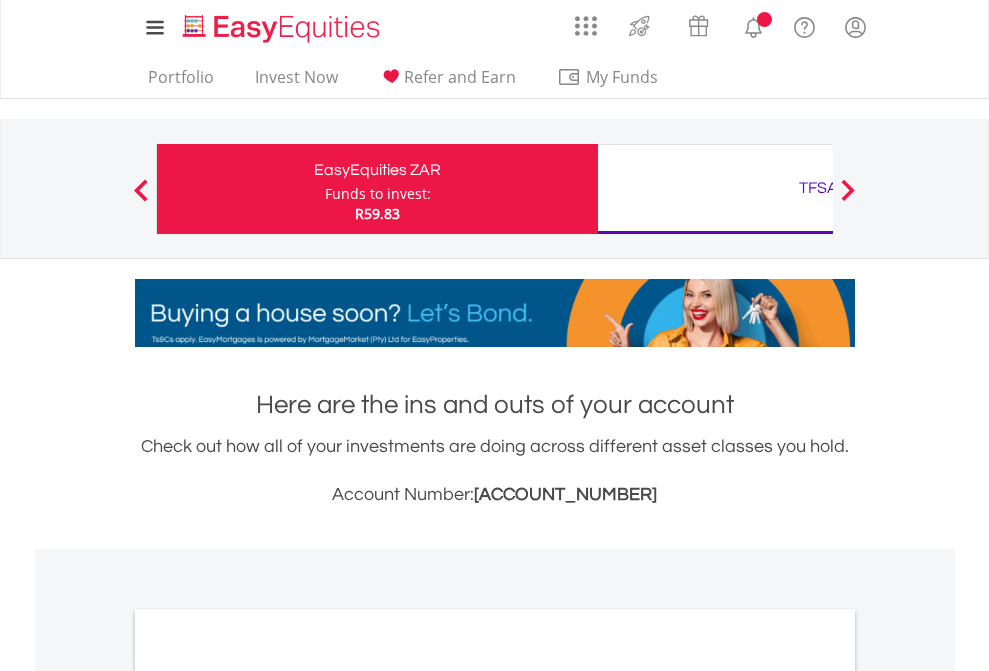 scroll, scrollTop: 0, scrollLeft: 0, axis: both 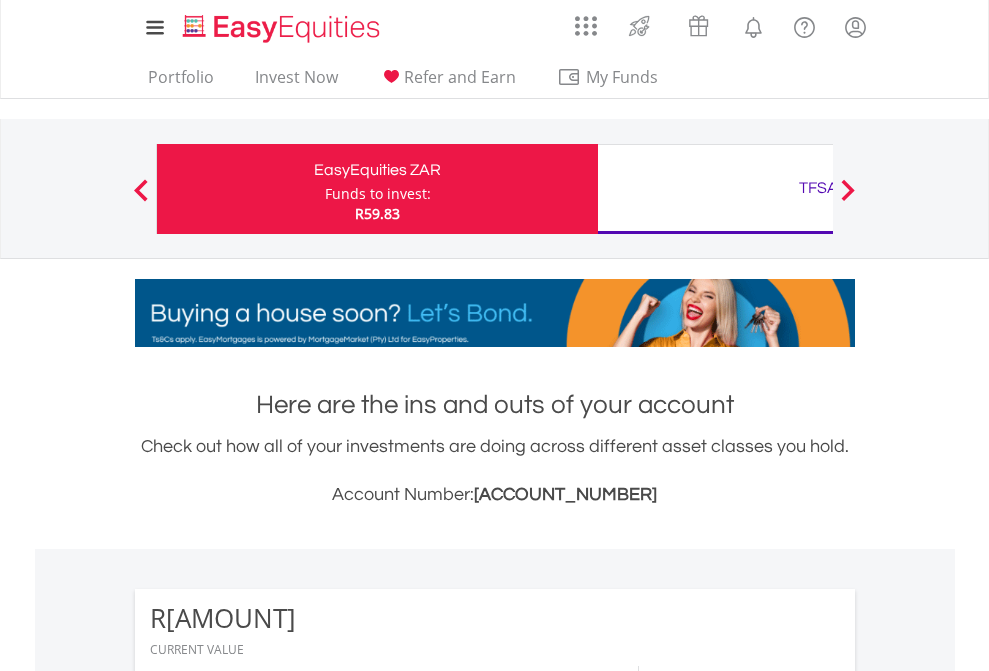 click on "Funds to invest:" at bounding box center [378, 194] 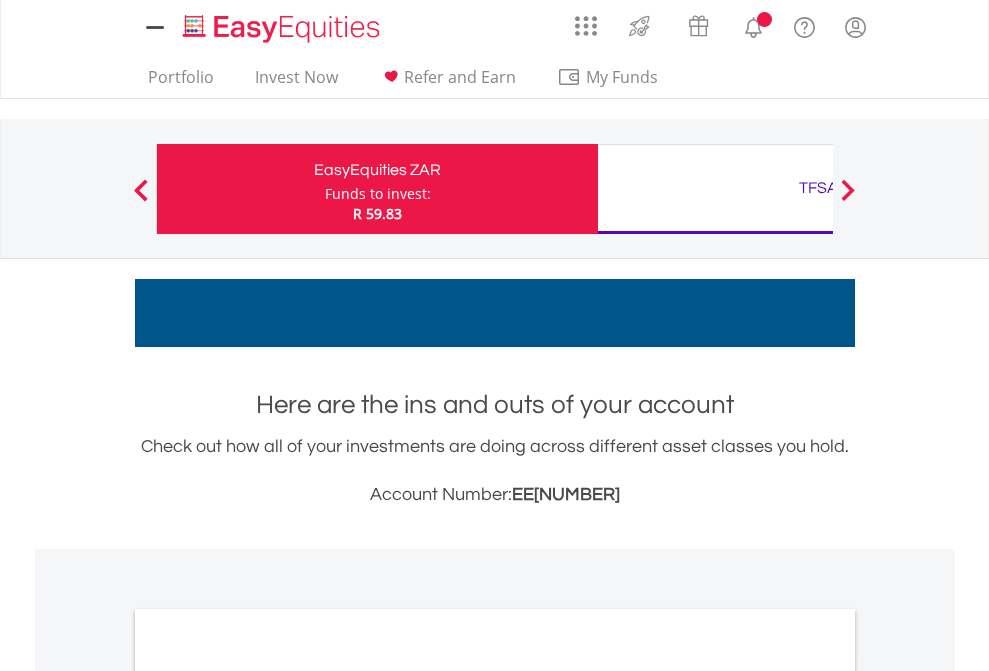 scroll, scrollTop: 0, scrollLeft: 0, axis: both 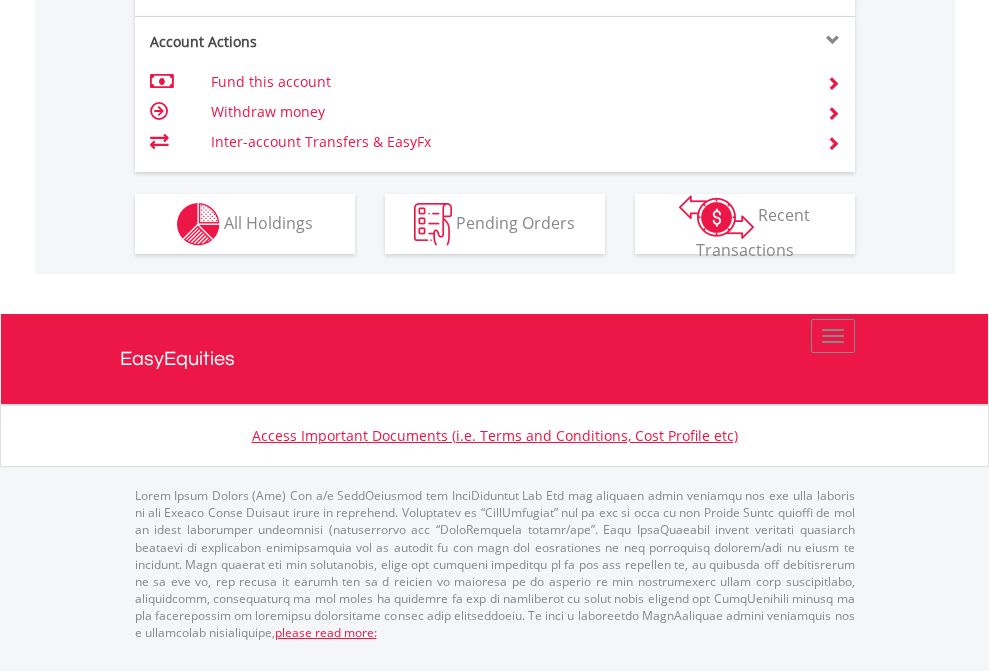 click on "Investment types" at bounding box center (706, -337) 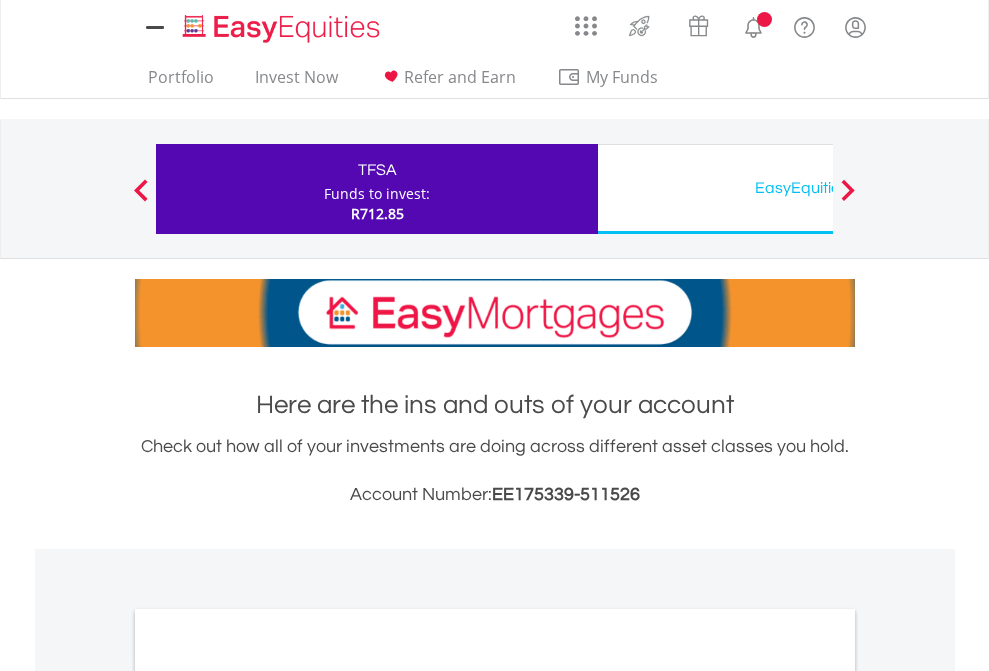 scroll, scrollTop: 0, scrollLeft: 0, axis: both 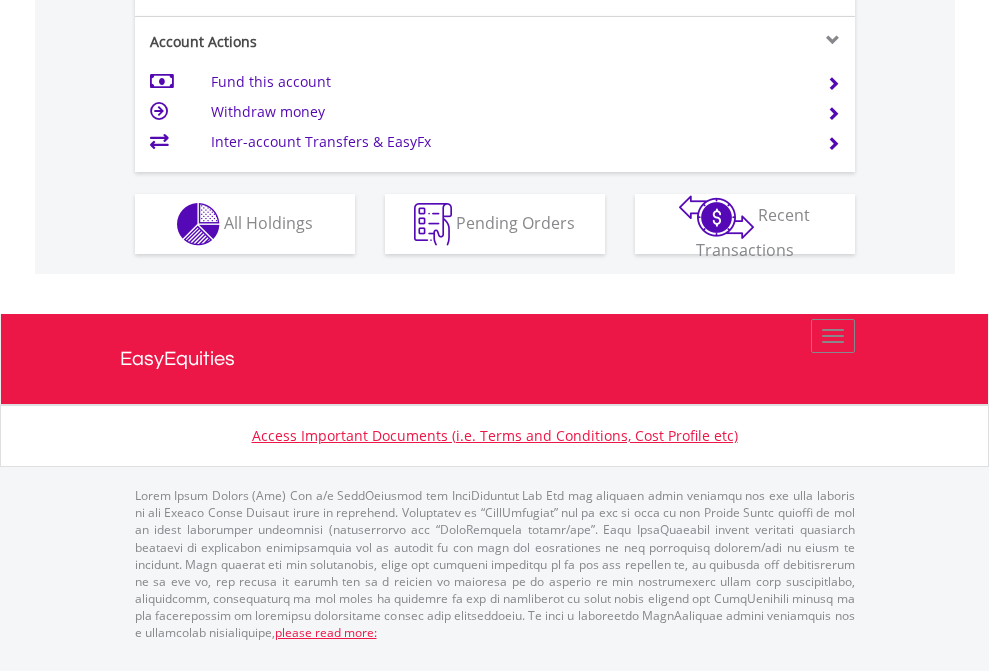 click on "Investment types" at bounding box center (706, -337) 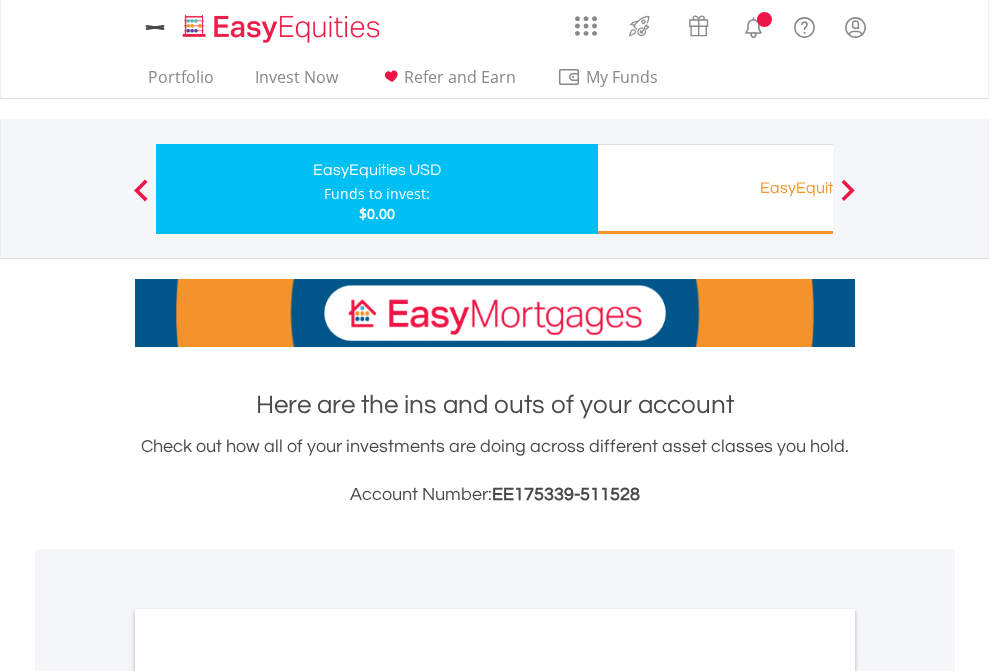 scroll, scrollTop: 0, scrollLeft: 0, axis: both 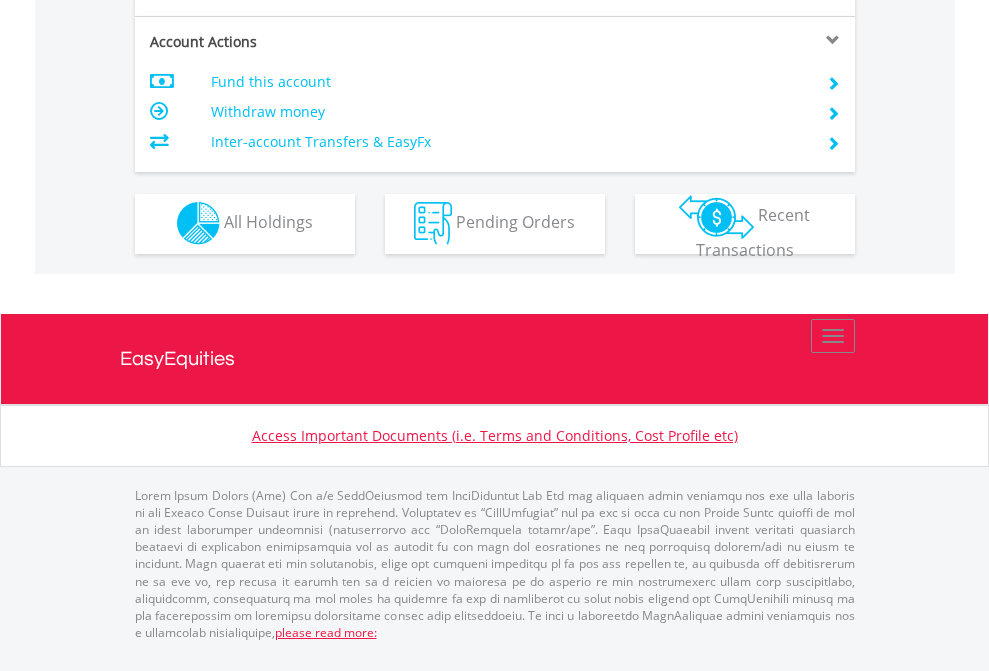 click on "Investment types" at bounding box center (706, -353) 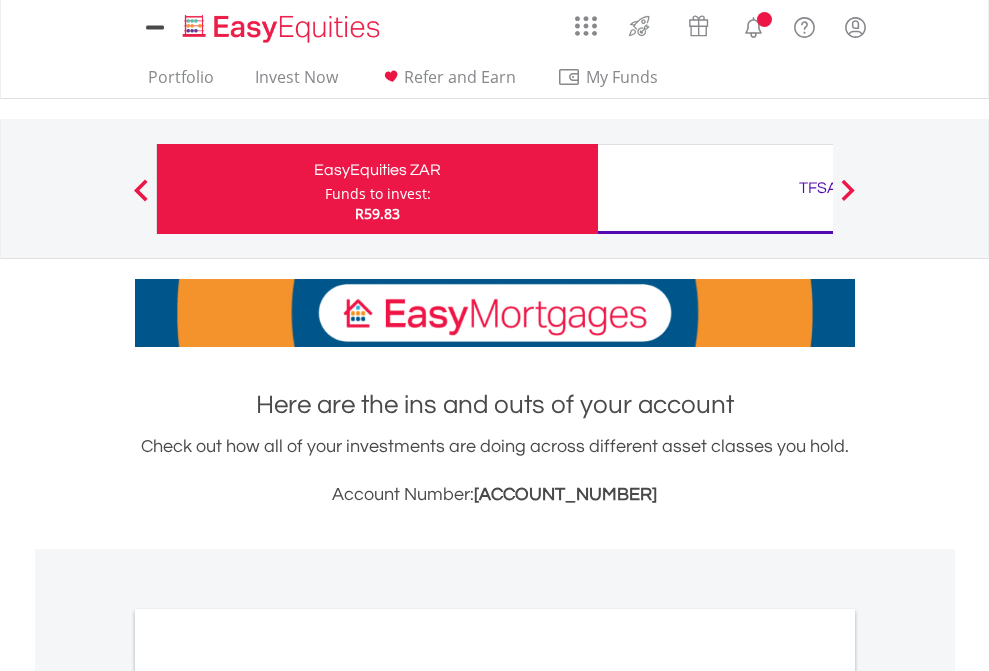 scroll, scrollTop: 0, scrollLeft: 0, axis: both 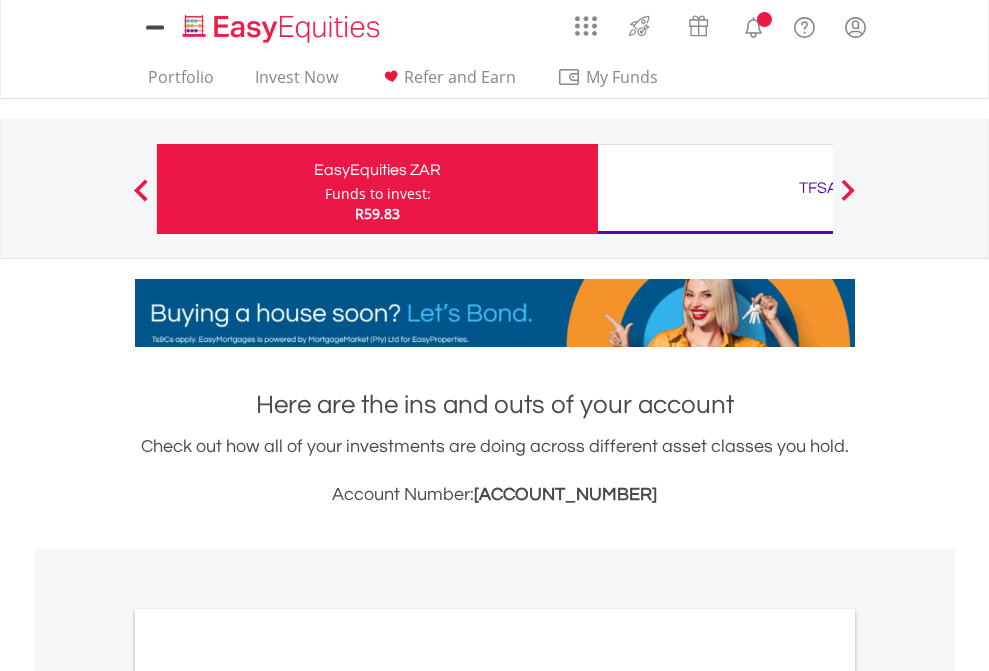 click on "All Holdings" at bounding box center (268, 1096) 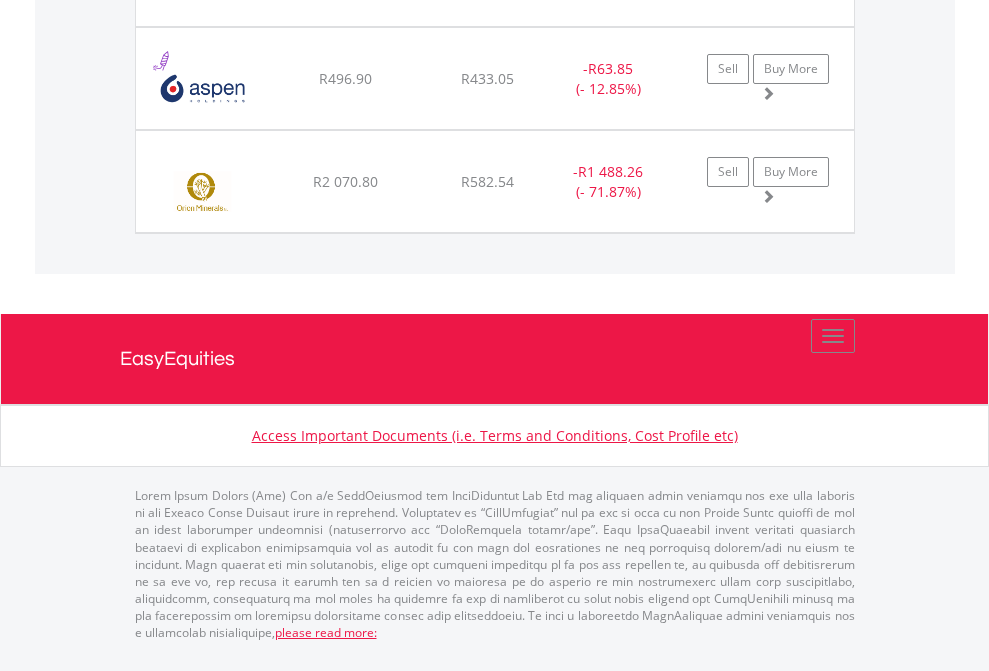 scroll, scrollTop: 144, scrollLeft: 0, axis: vertical 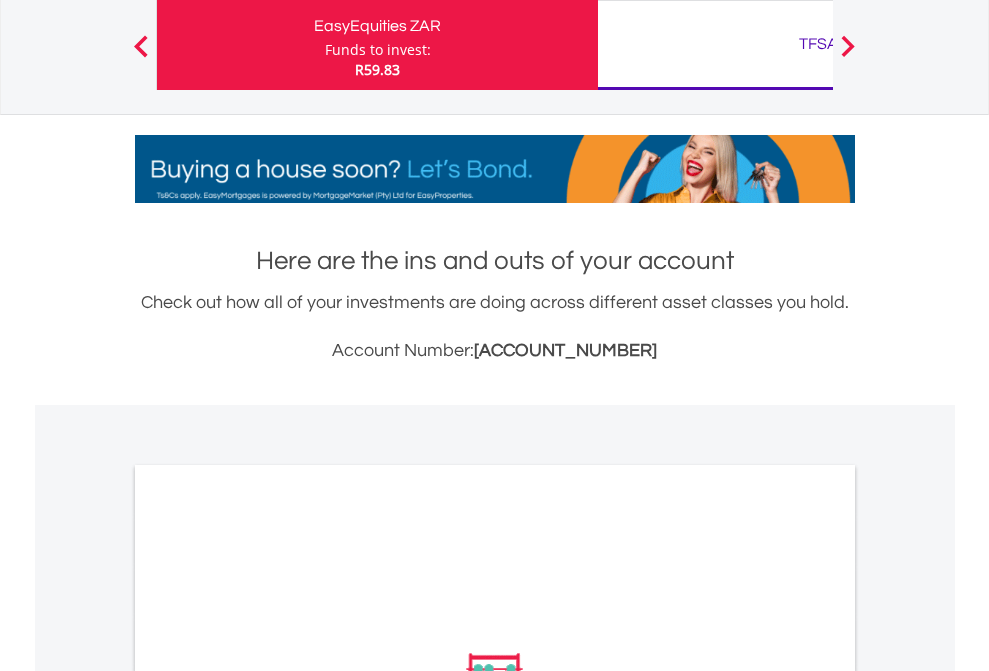 click on "TFSA" at bounding box center [818, 44] 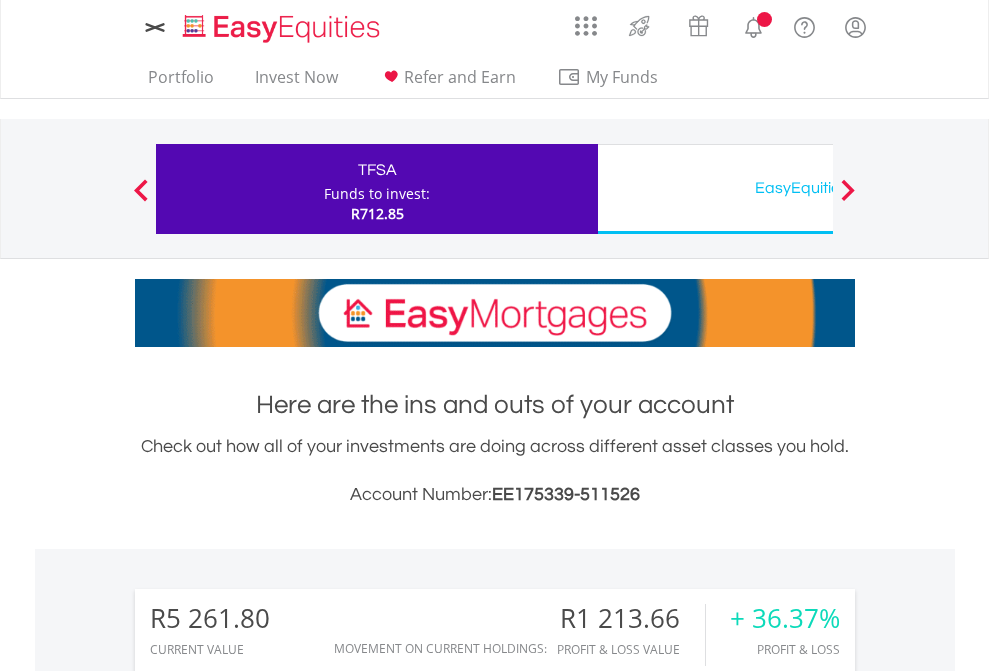 scroll, scrollTop: 0, scrollLeft: 0, axis: both 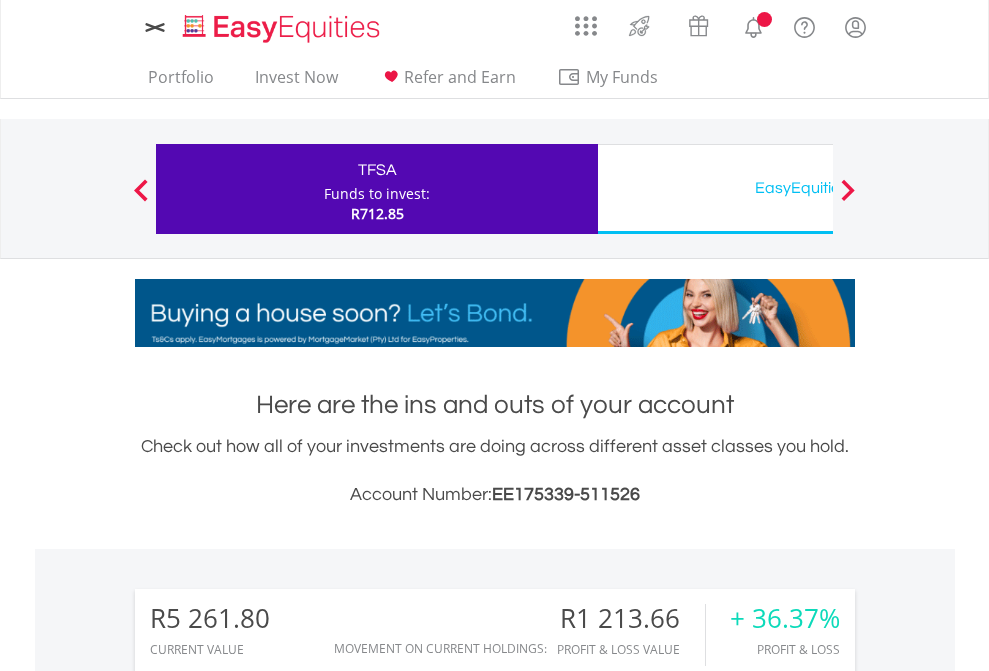 click on "All Holdings" at bounding box center [268, 1546] 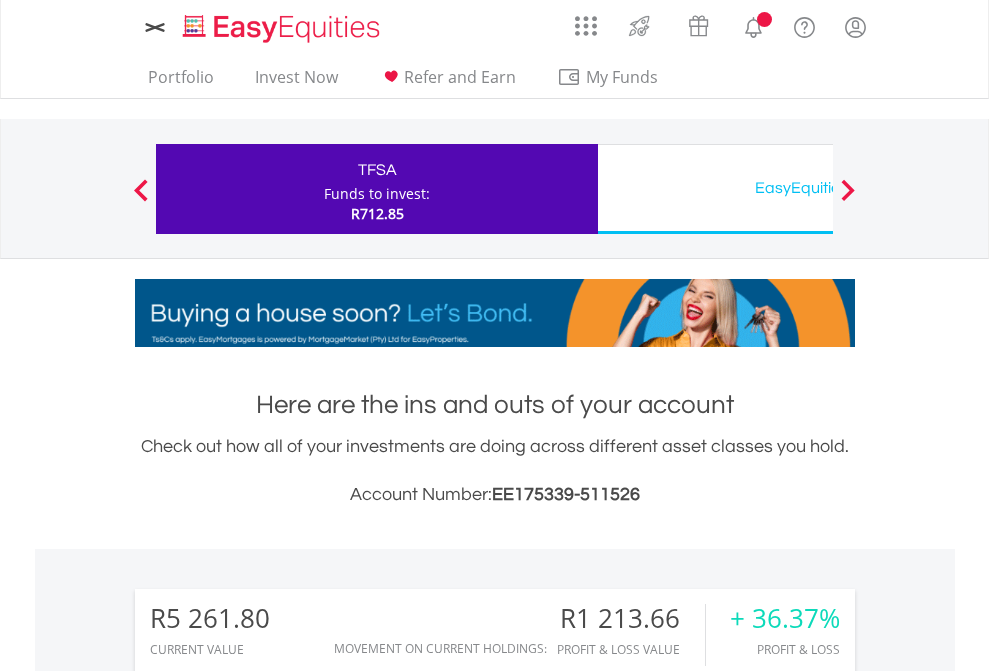 scroll, scrollTop: 999808, scrollLeft: 999687, axis: both 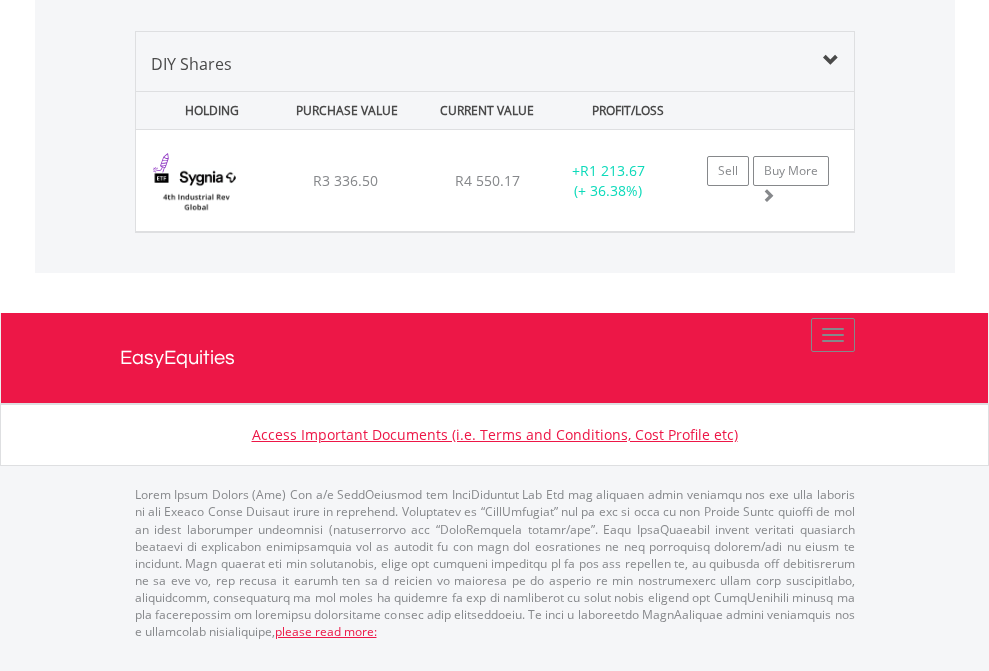 click on "EasyEquities USD" at bounding box center [818, -1419] 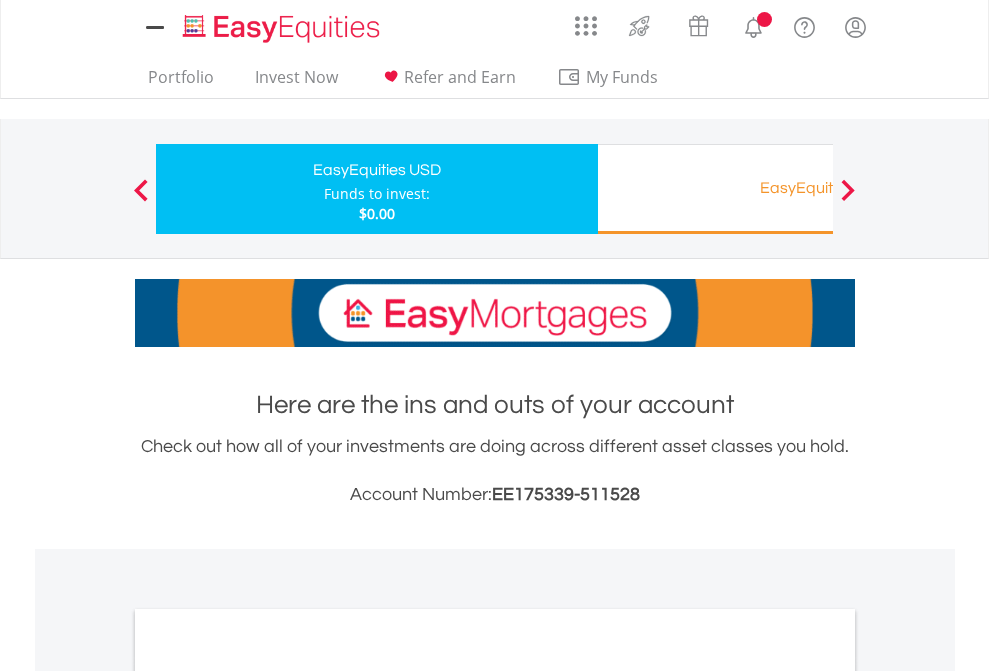 scroll, scrollTop: 1202, scrollLeft: 0, axis: vertical 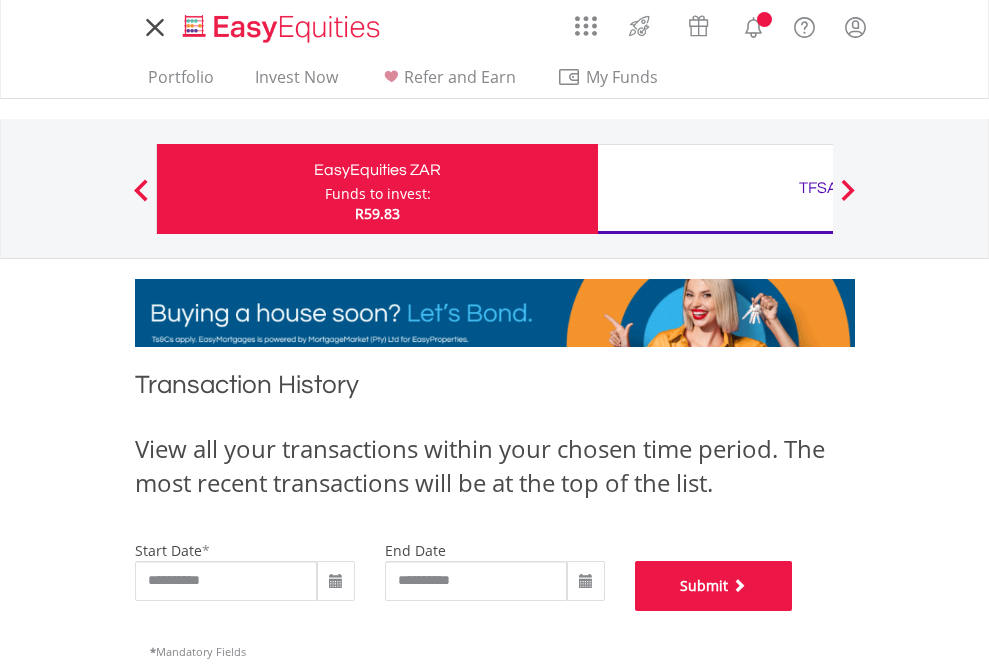 click on "Submit" at bounding box center (714, 586) 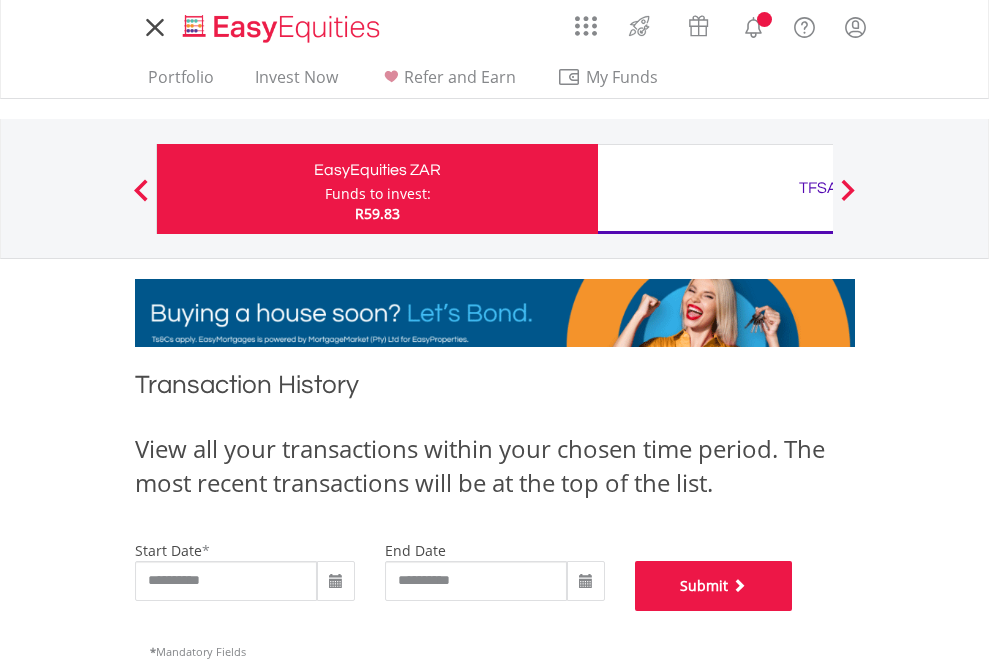 scroll, scrollTop: 811, scrollLeft: 0, axis: vertical 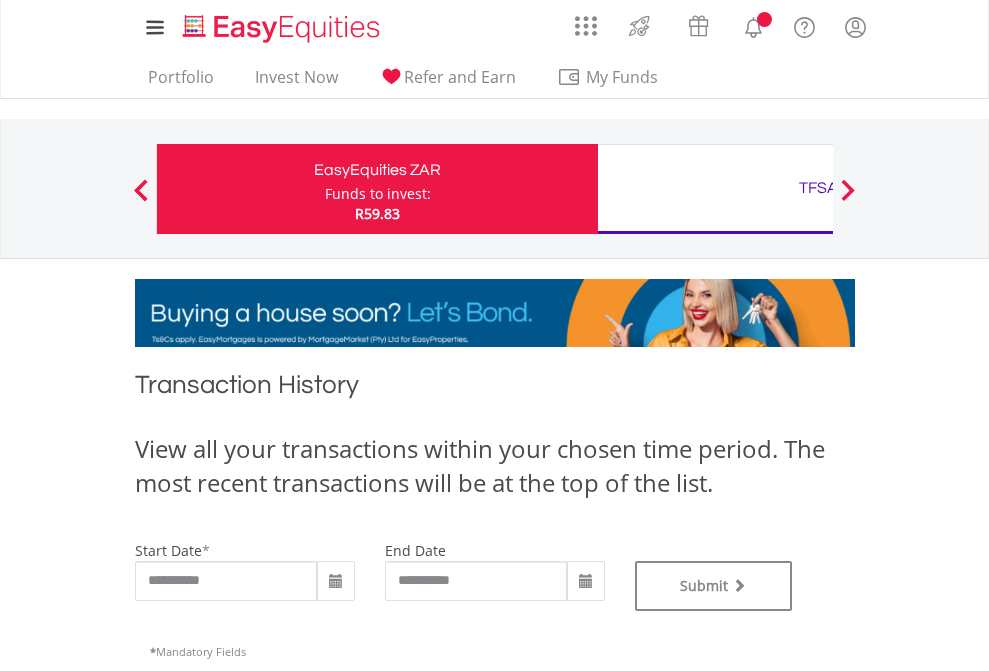 click on "TFSA" at bounding box center [818, 188] 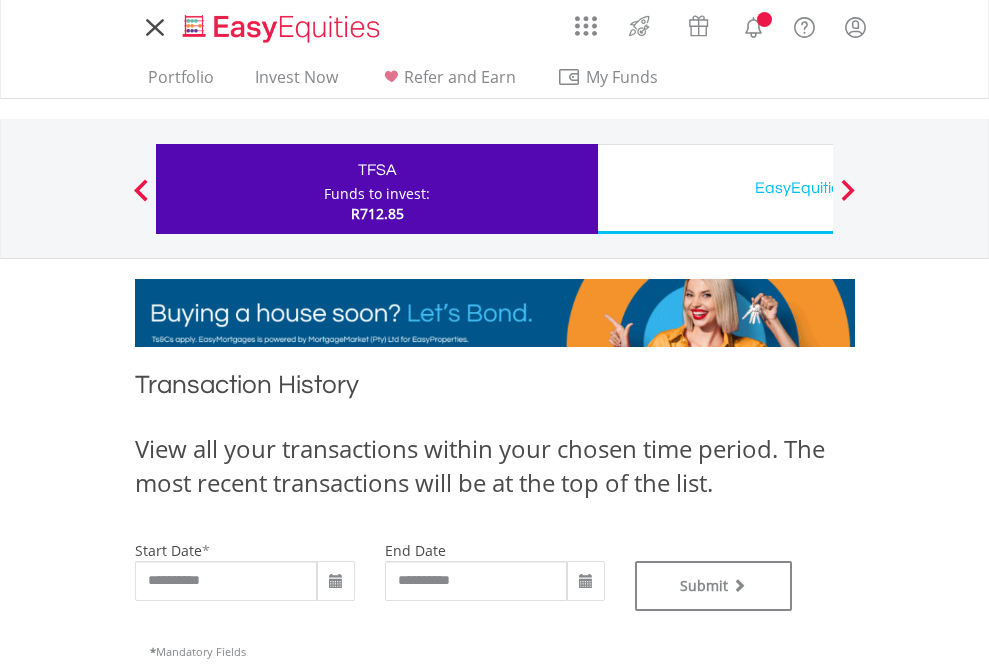 scroll, scrollTop: 0, scrollLeft: 0, axis: both 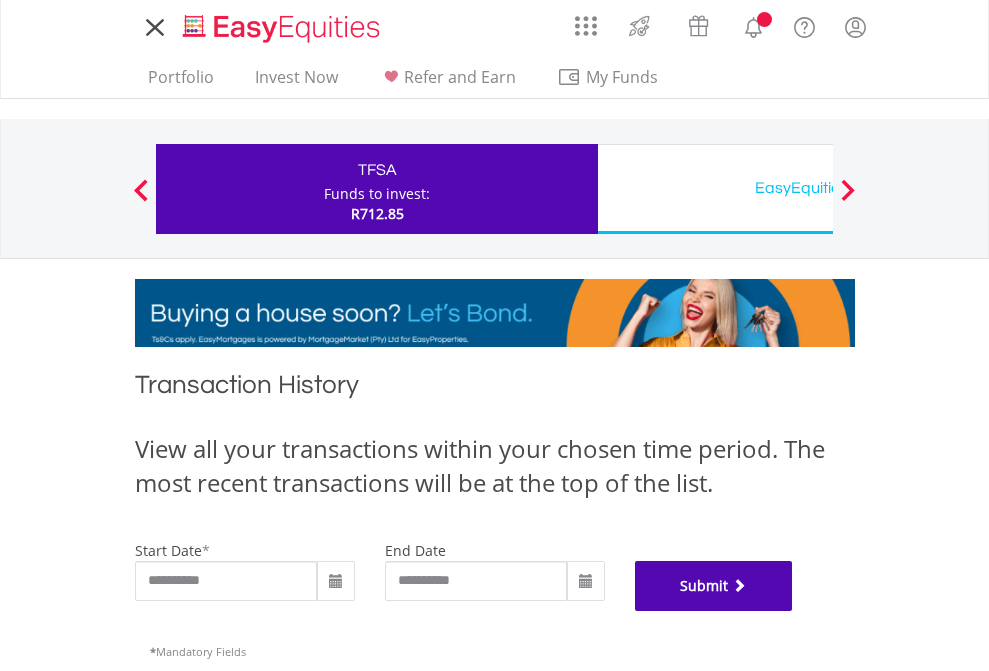 click on "Submit" at bounding box center [714, 586] 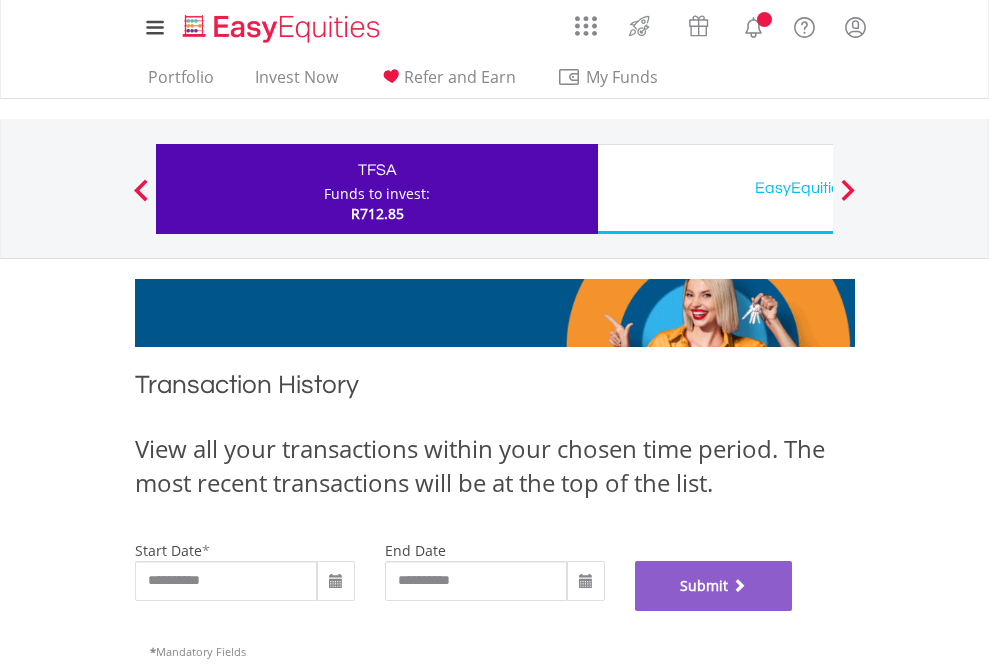 scroll, scrollTop: 811, scrollLeft: 0, axis: vertical 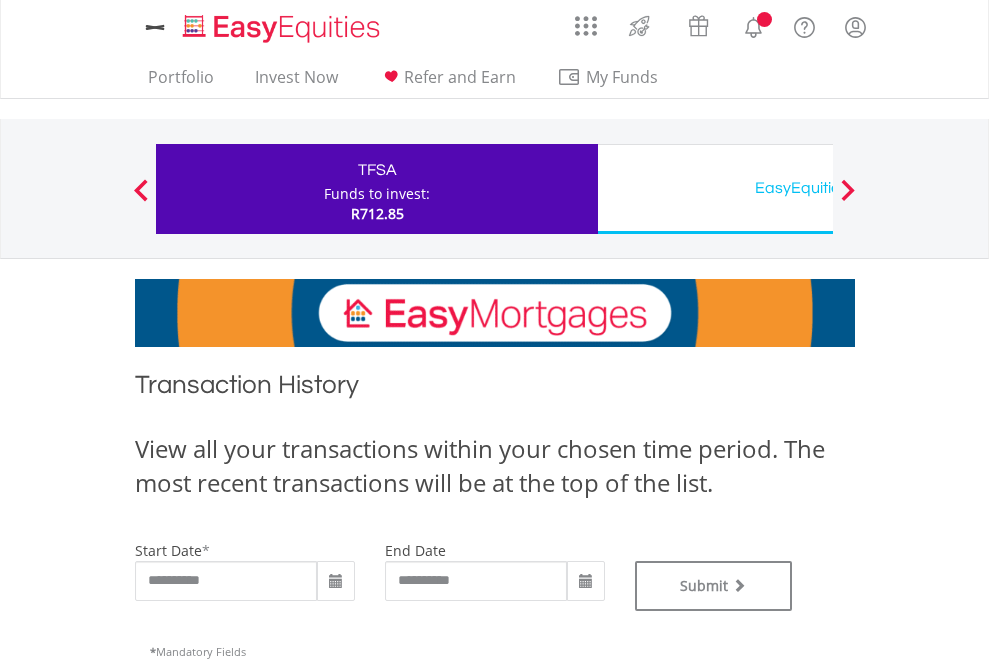 click on "EasyEquities USD" at bounding box center (818, 188) 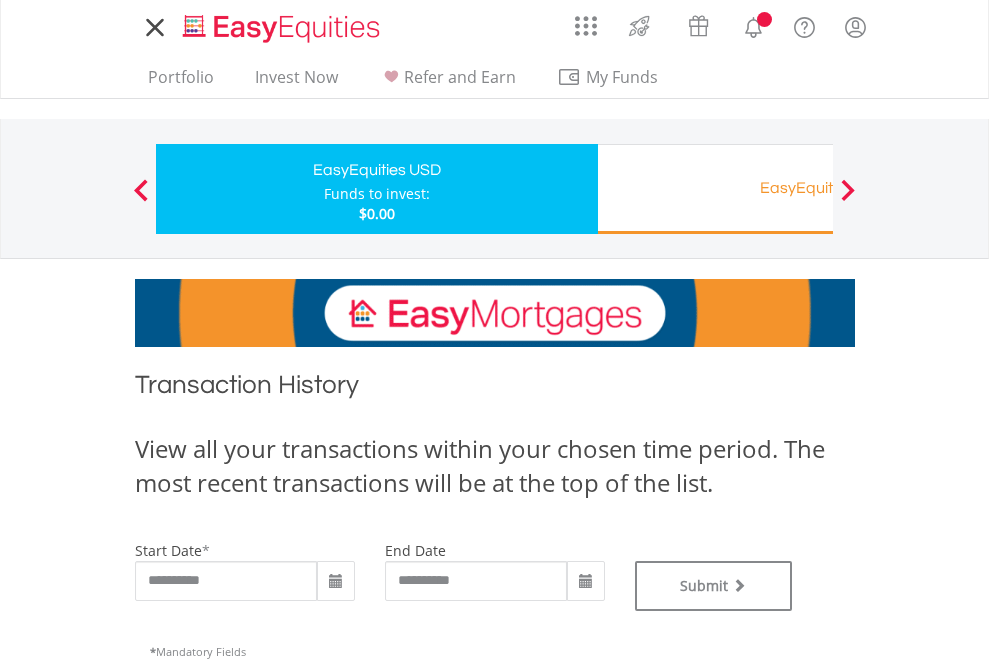 scroll, scrollTop: 0, scrollLeft: 0, axis: both 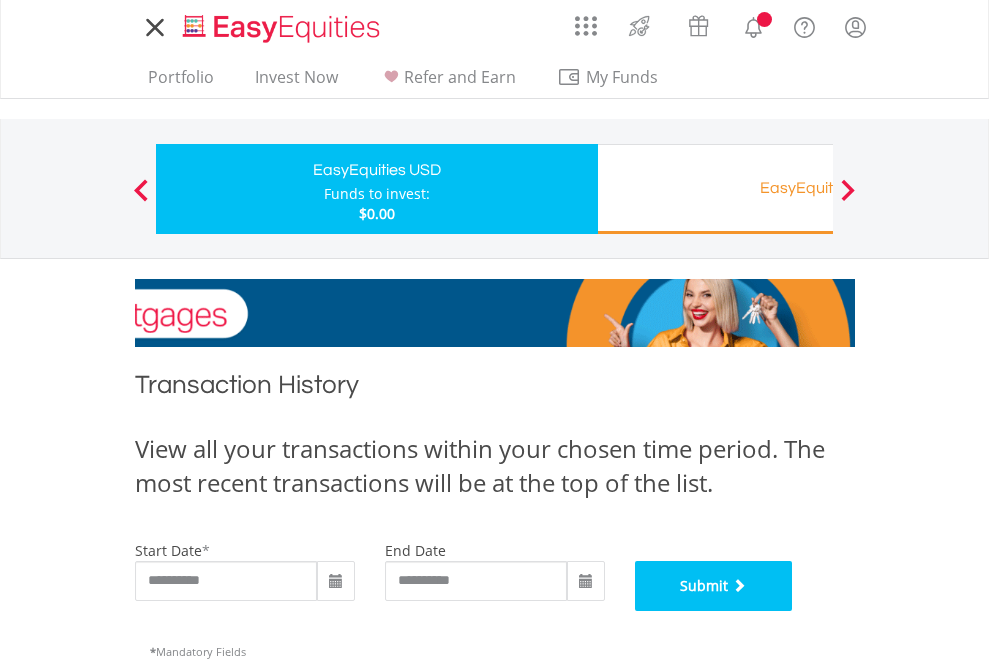 click on "Submit" at bounding box center (714, 586) 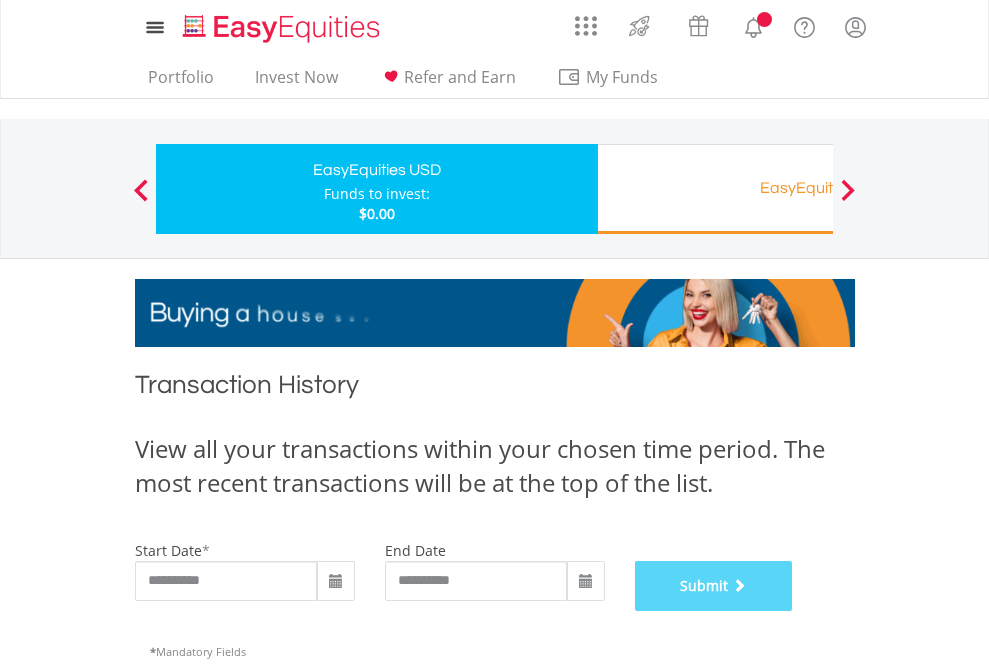 scroll, scrollTop: 811, scrollLeft: 0, axis: vertical 